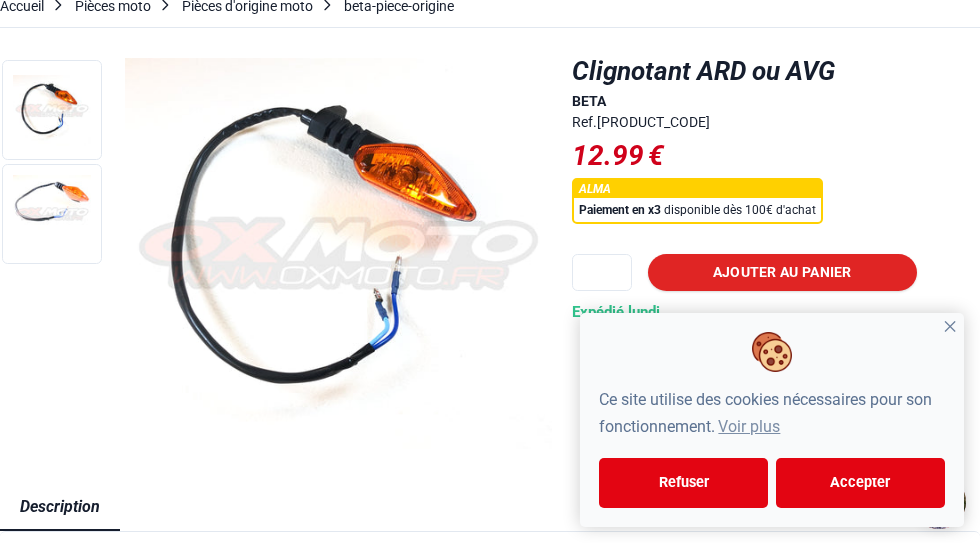 scroll, scrollTop: 187, scrollLeft: 0, axis: vertical 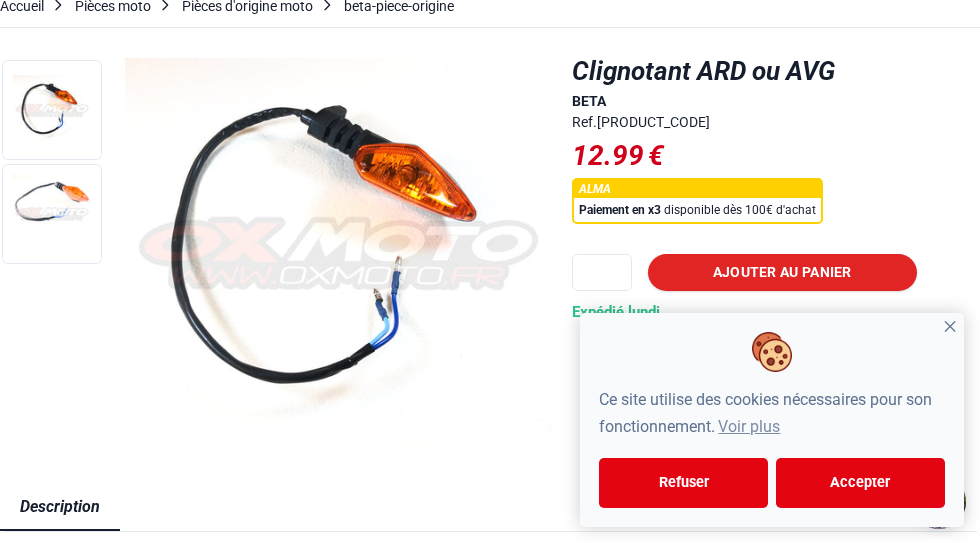 click on "✕" at bounding box center (950, 327) 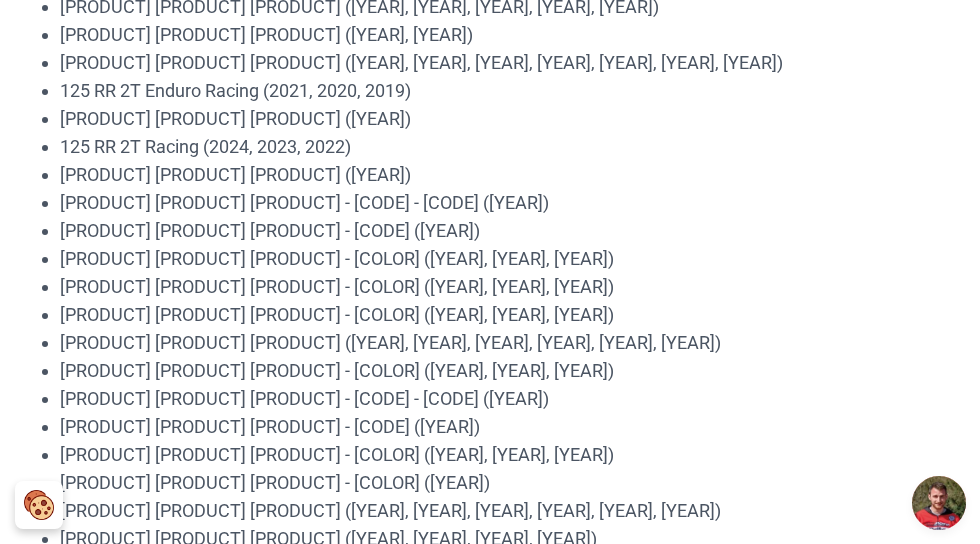 scroll, scrollTop: 1431, scrollLeft: 0, axis: vertical 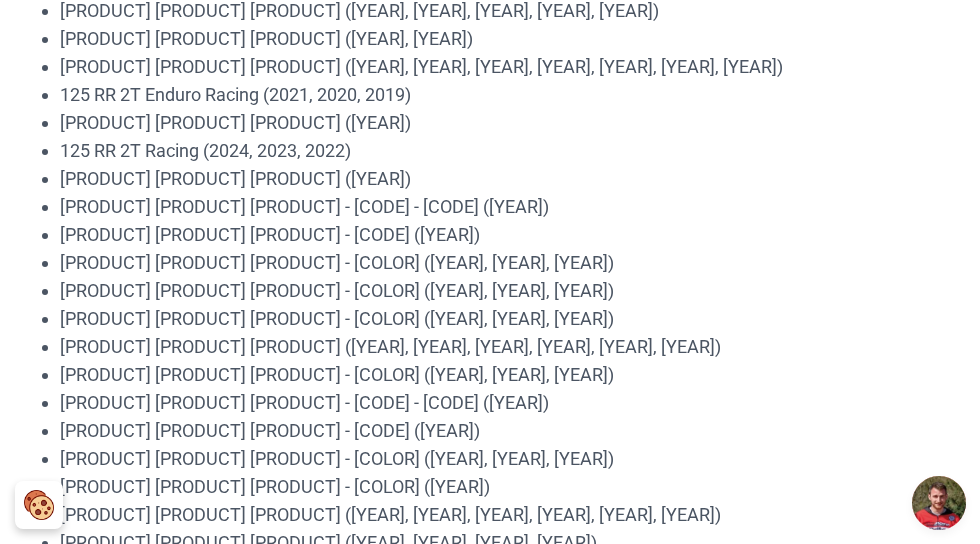click on "125 RR 4T Motard LC - noir (2022, 2021, 2020)" at bounding box center (520, 459) 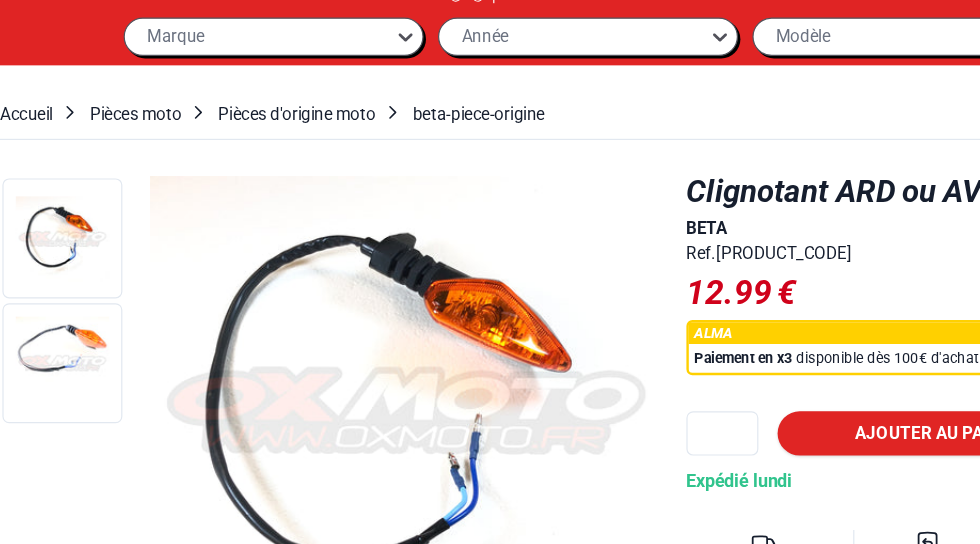 scroll, scrollTop: 0, scrollLeft: 0, axis: both 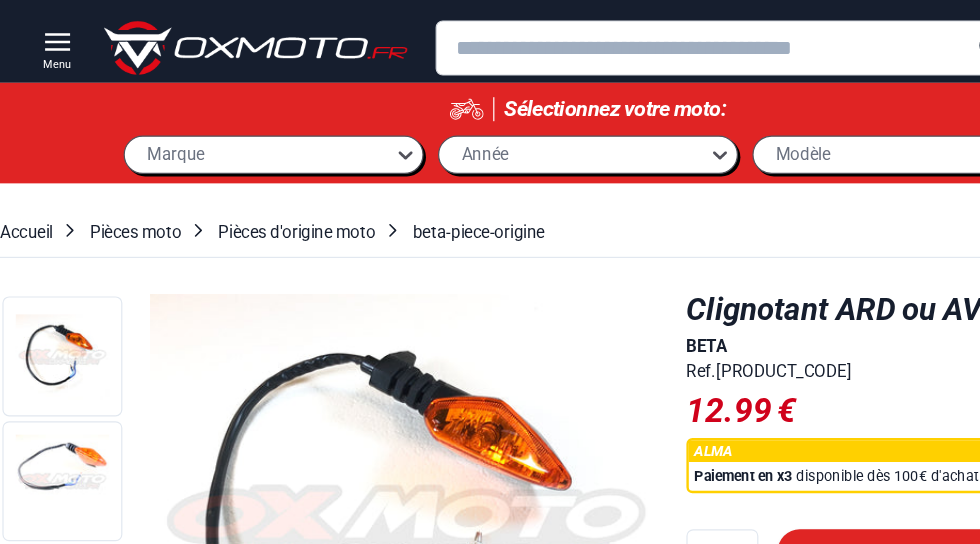 click on "beta-piece-origine" at bounding box center [399, 193] 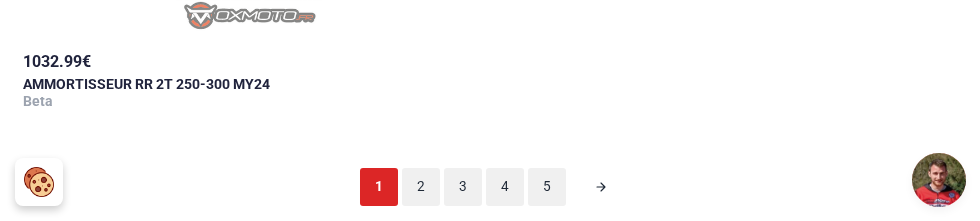 scroll, scrollTop: 4431, scrollLeft: 0, axis: vertical 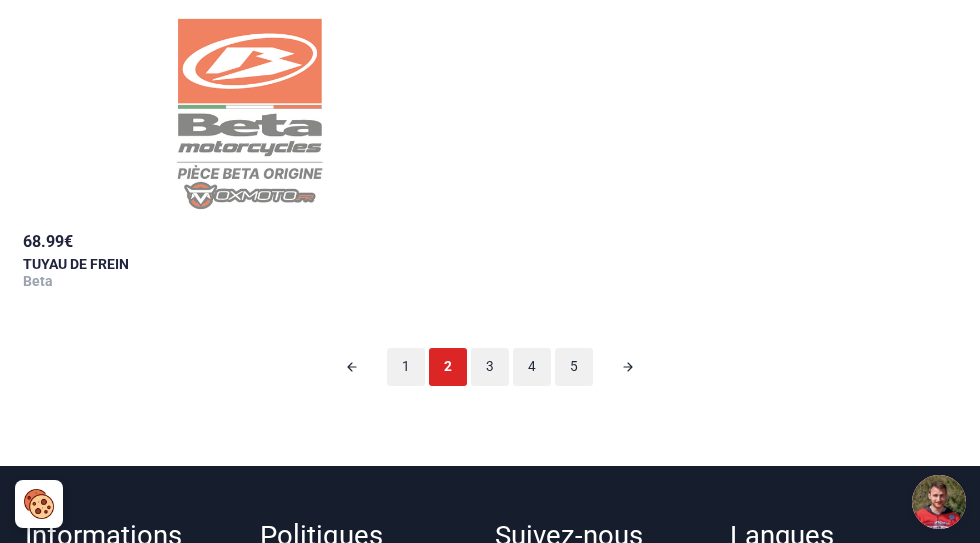 click 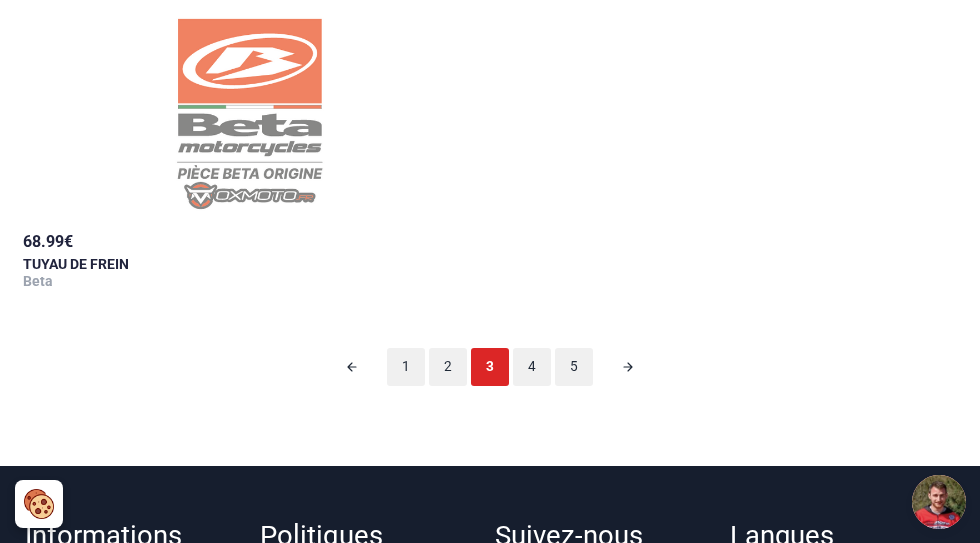 scroll, scrollTop: 69, scrollLeft: 0, axis: vertical 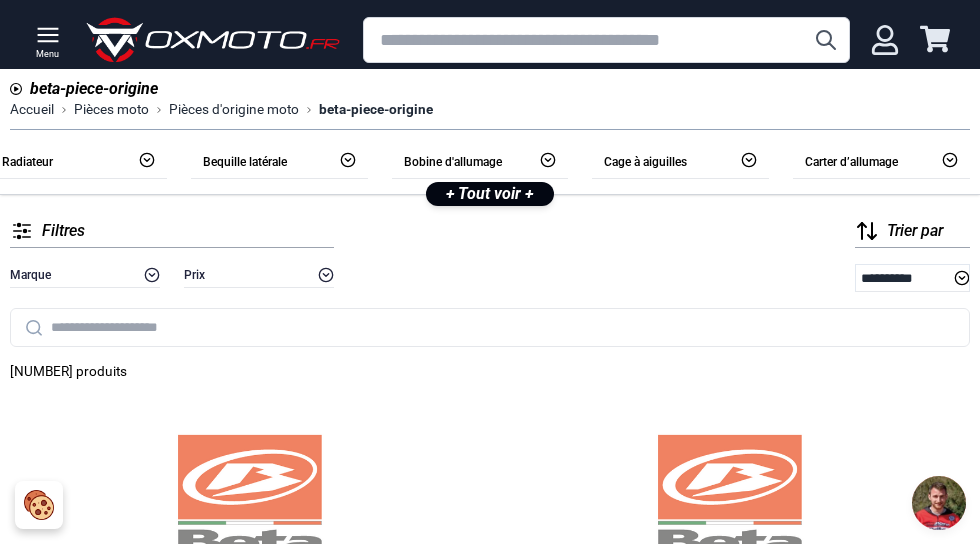 click at bounding box center [606, 40] 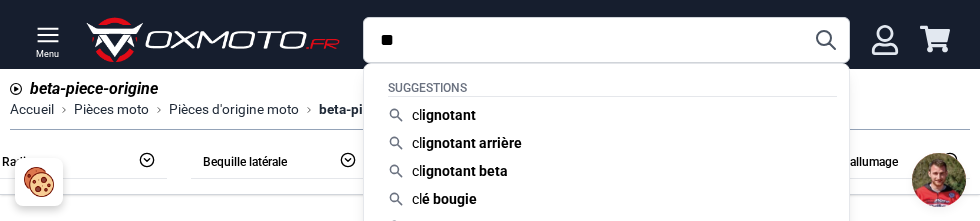 click on "ignotant arrière" at bounding box center [472, 143] 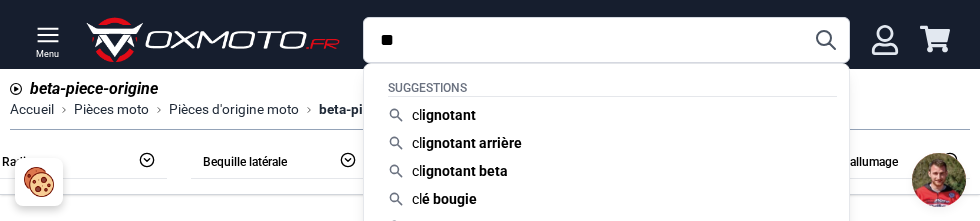 type on "**********" 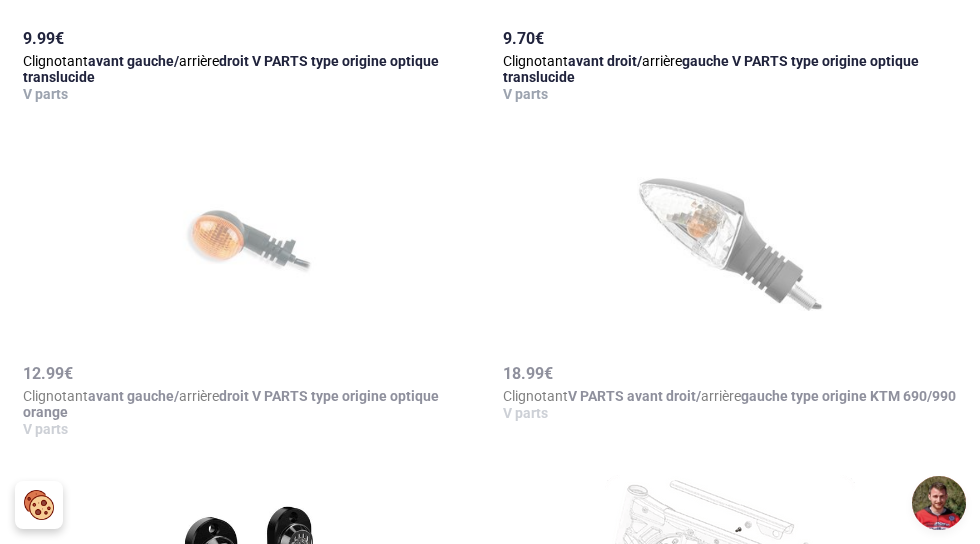 scroll, scrollTop: 2320, scrollLeft: 0, axis: vertical 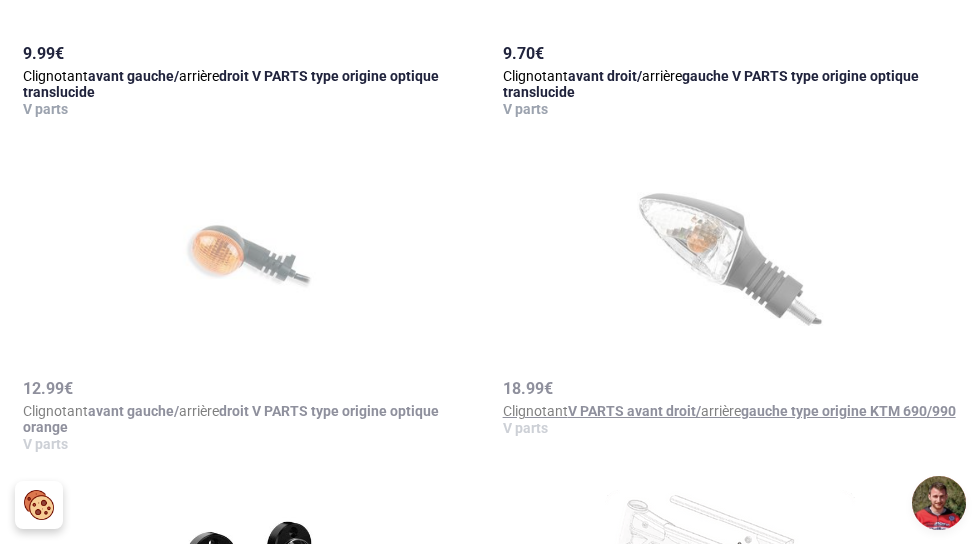 click at bounding box center [730, 259] 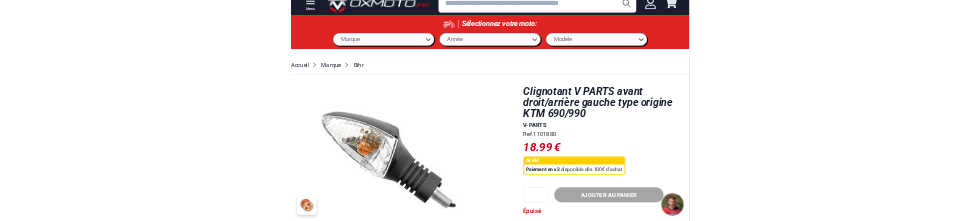 scroll, scrollTop: 0, scrollLeft: 0, axis: both 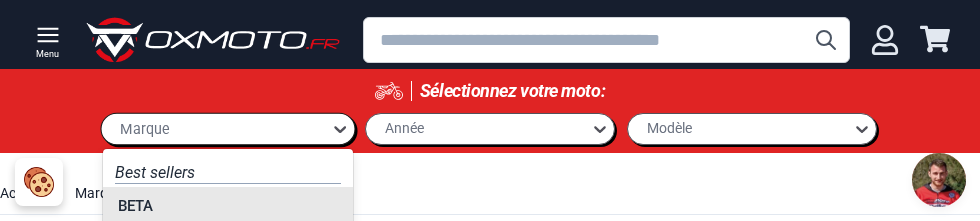 click on "BETA" at bounding box center (228, 206) 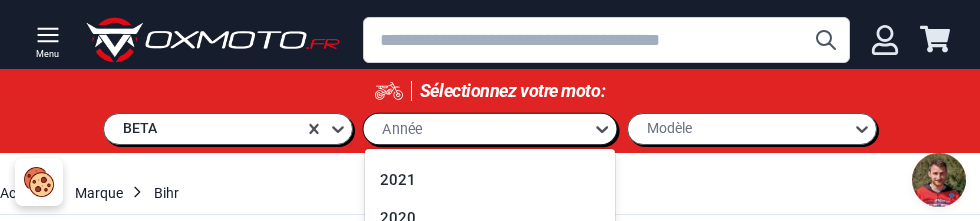 scroll, scrollTop: 218, scrollLeft: 0, axis: vertical 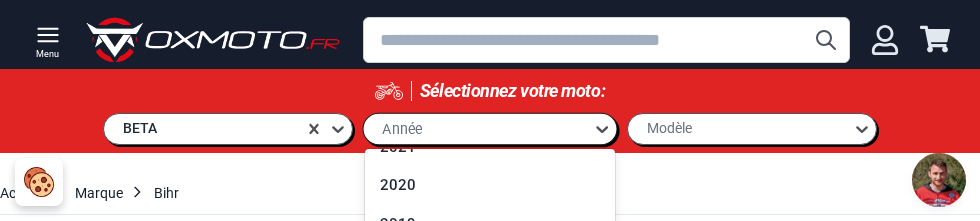 click on "2020" at bounding box center (490, 185) 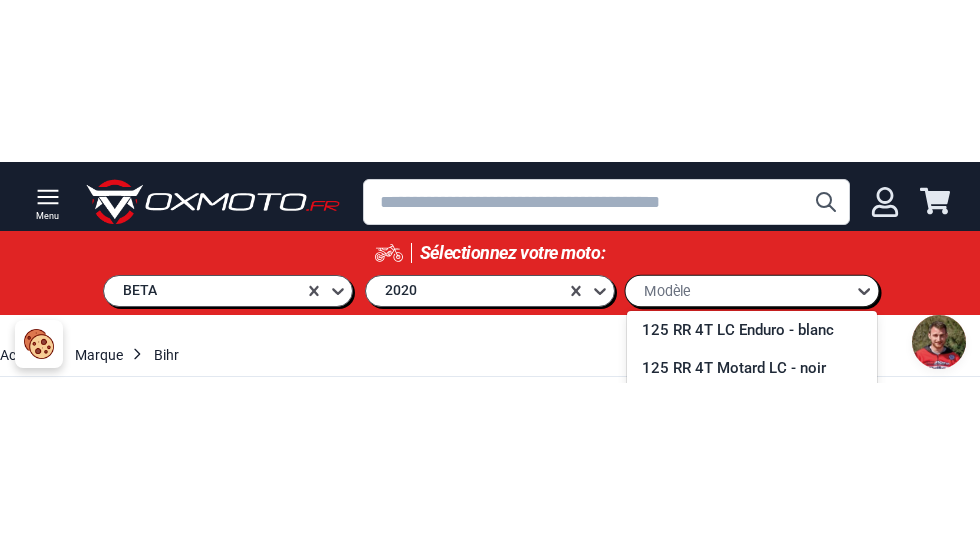 scroll, scrollTop: 439, scrollLeft: 0, axis: vertical 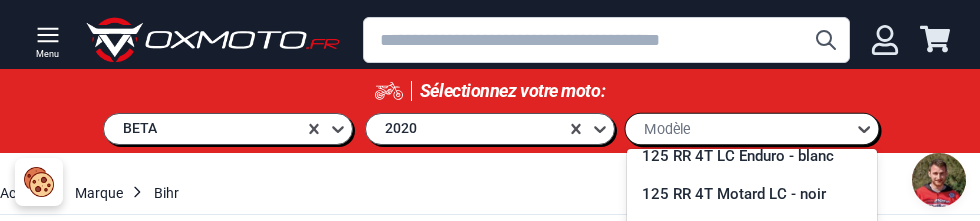 click on "125 RR 4T Motard LC - noir" at bounding box center [752, 194] 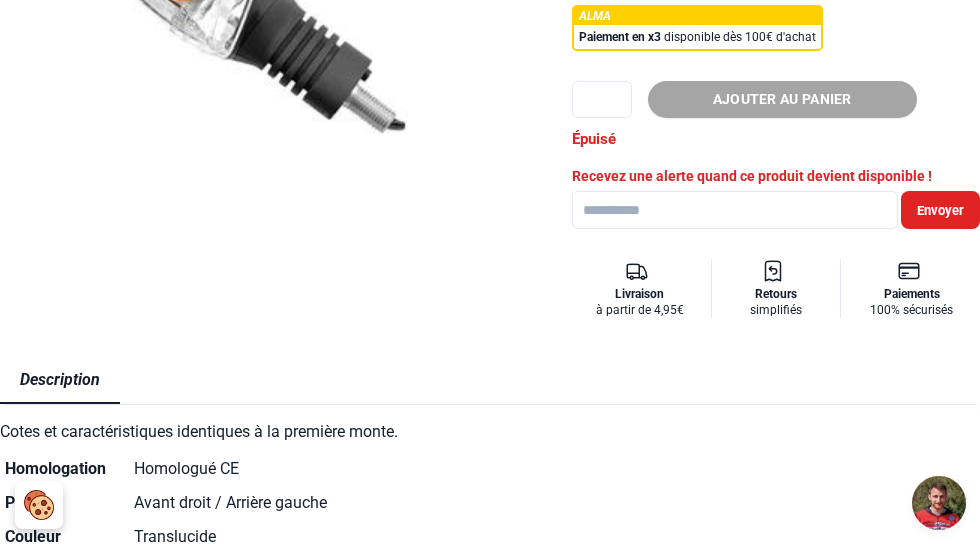 scroll, scrollTop: 0, scrollLeft: 0, axis: both 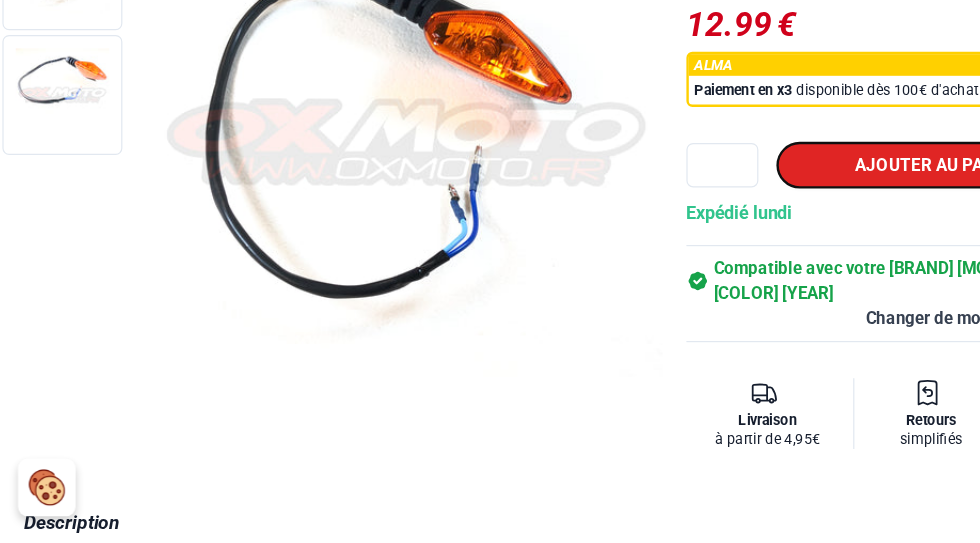 click on "Ajouter au panier" at bounding box center (782, 235) 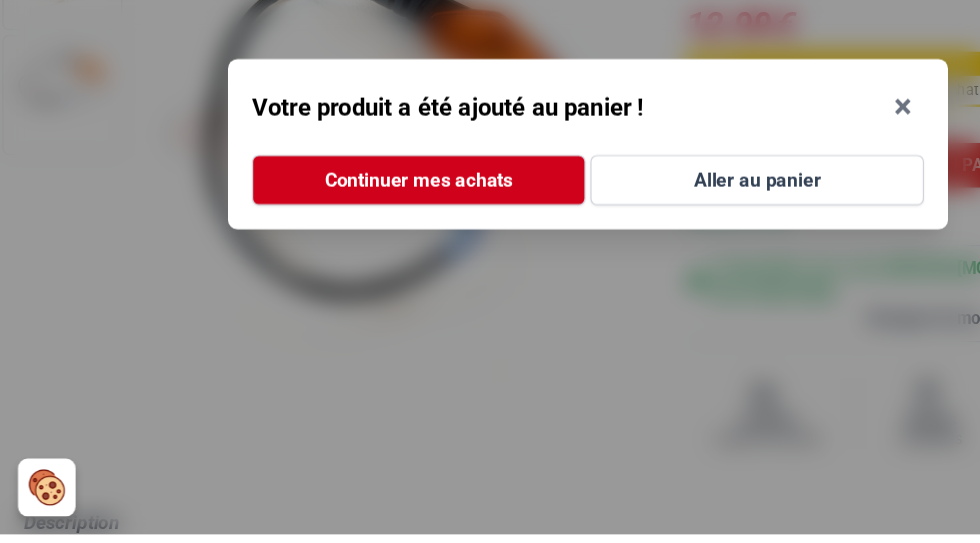 click on "Aller au panier" at bounding box center (631, 248) 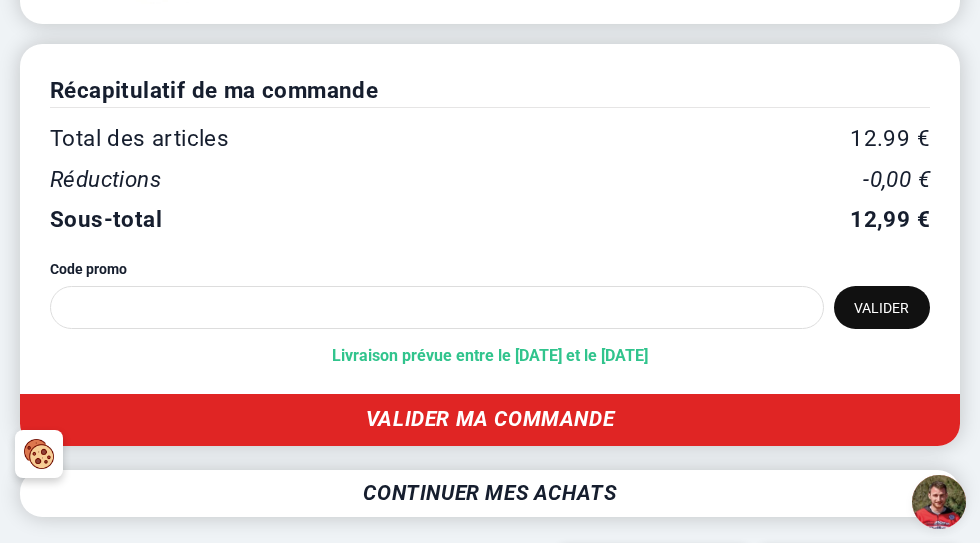 scroll, scrollTop: 379, scrollLeft: 0, axis: vertical 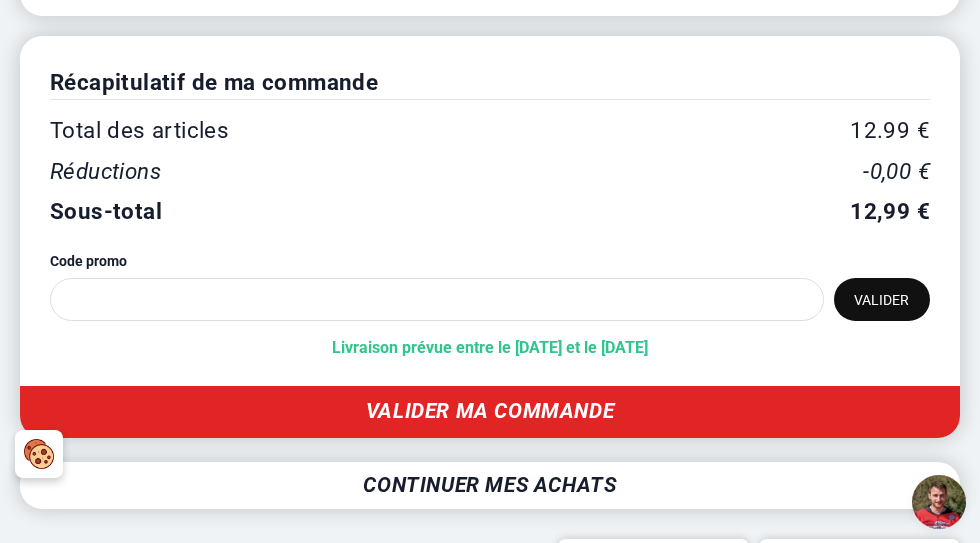 click on "Valider ma commande" at bounding box center [490, 411] 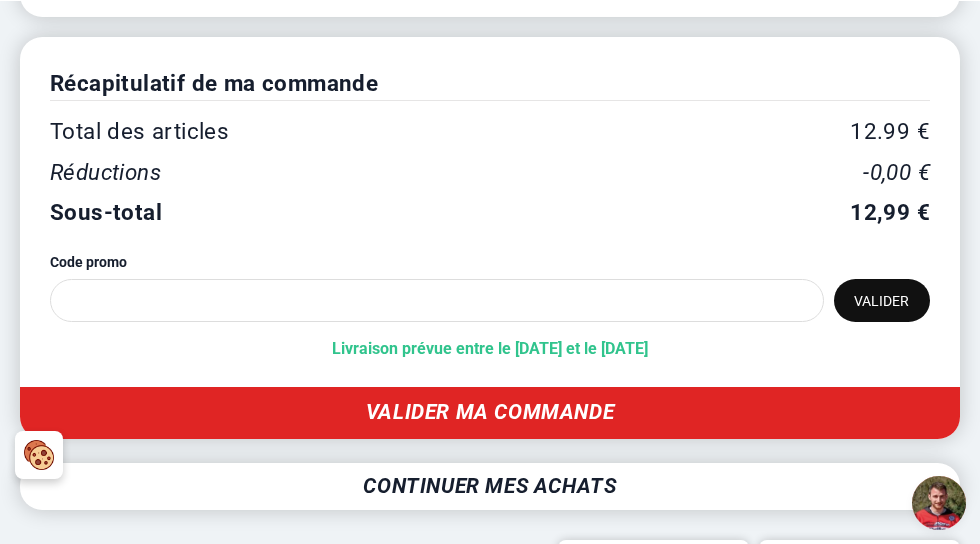 scroll, scrollTop: 424, scrollLeft: 0, axis: vertical 